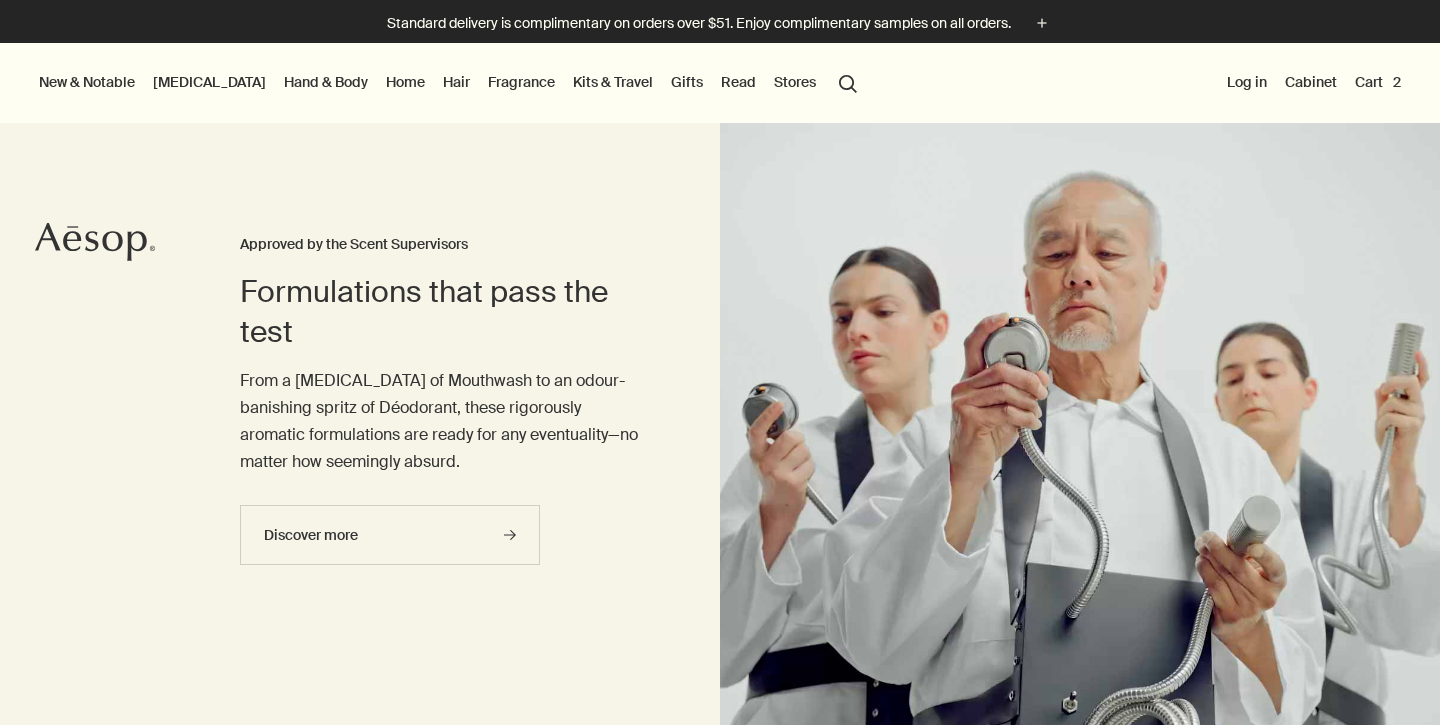 scroll, scrollTop: 0, scrollLeft: 0, axis: both 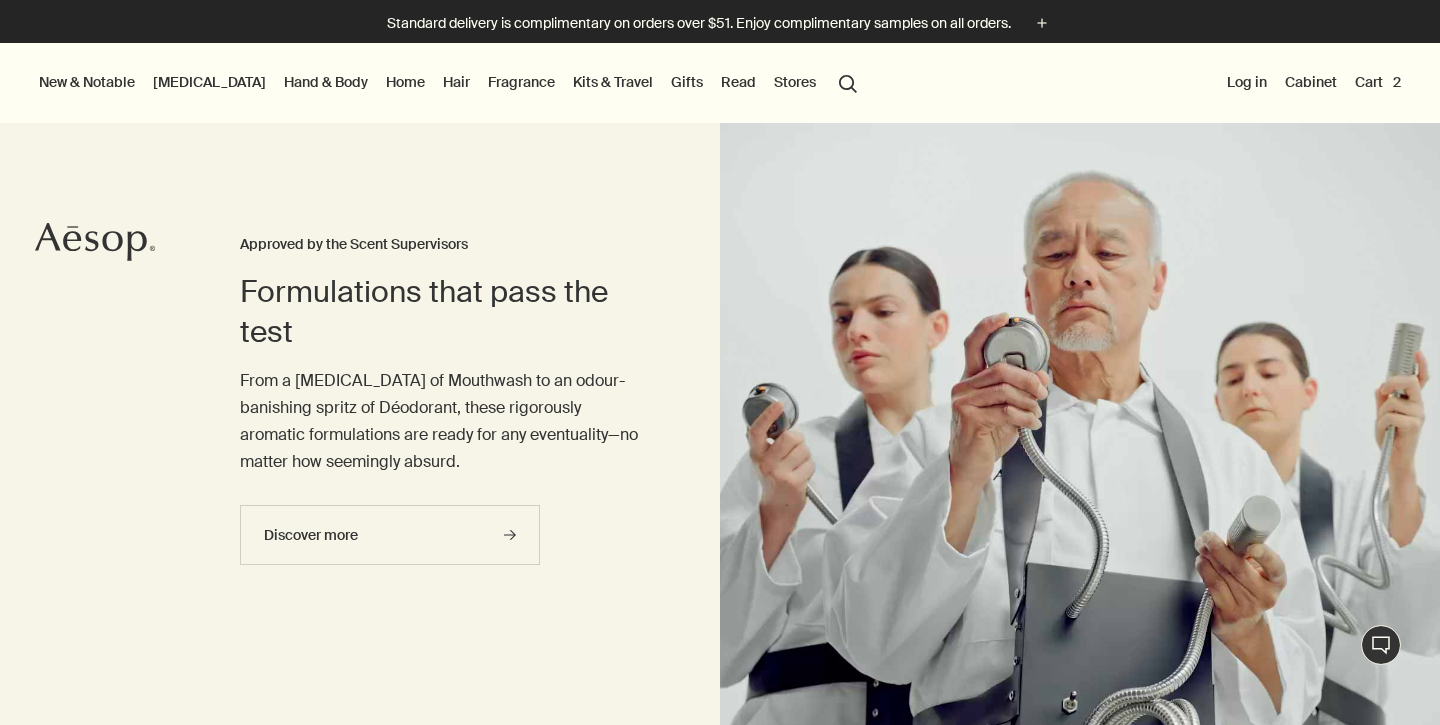 click on "Hand & Body" at bounding box center (326, 82) 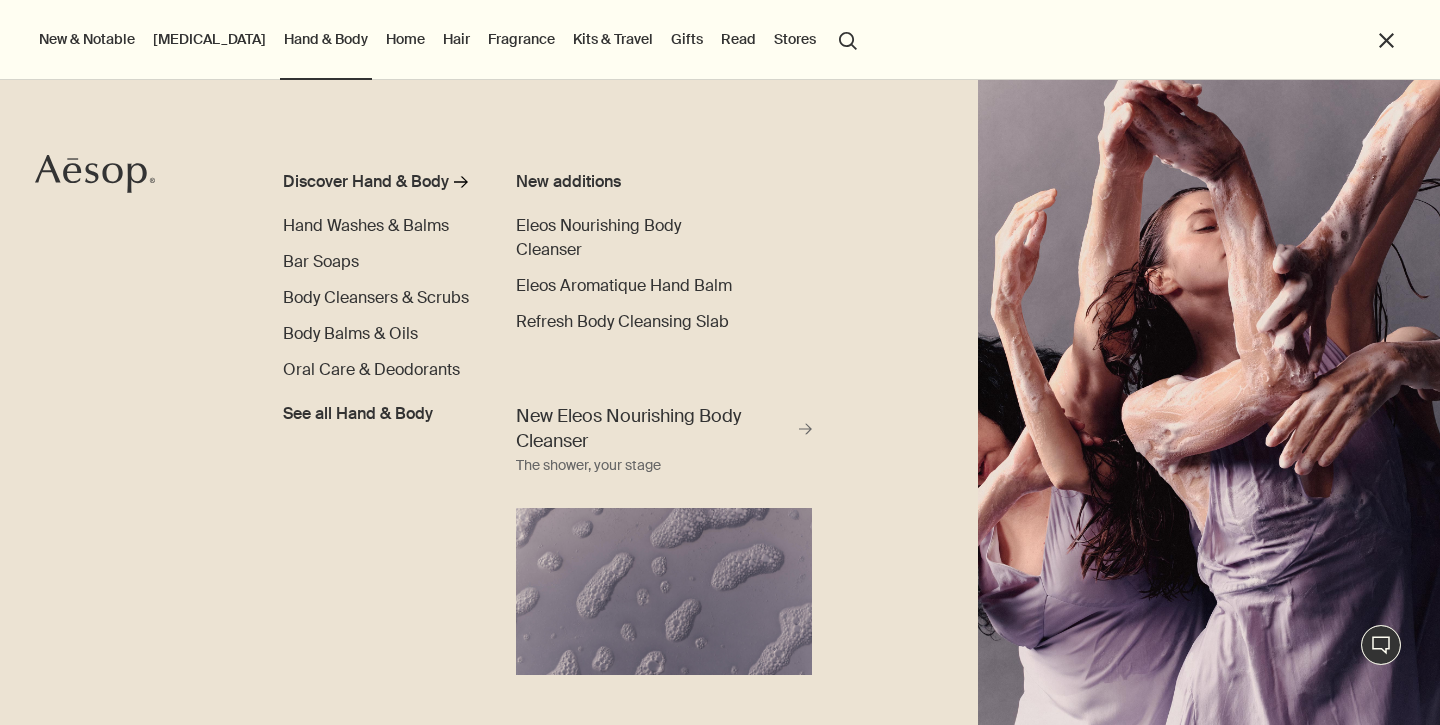 click on "Hair" at bounding box center (456, 39) 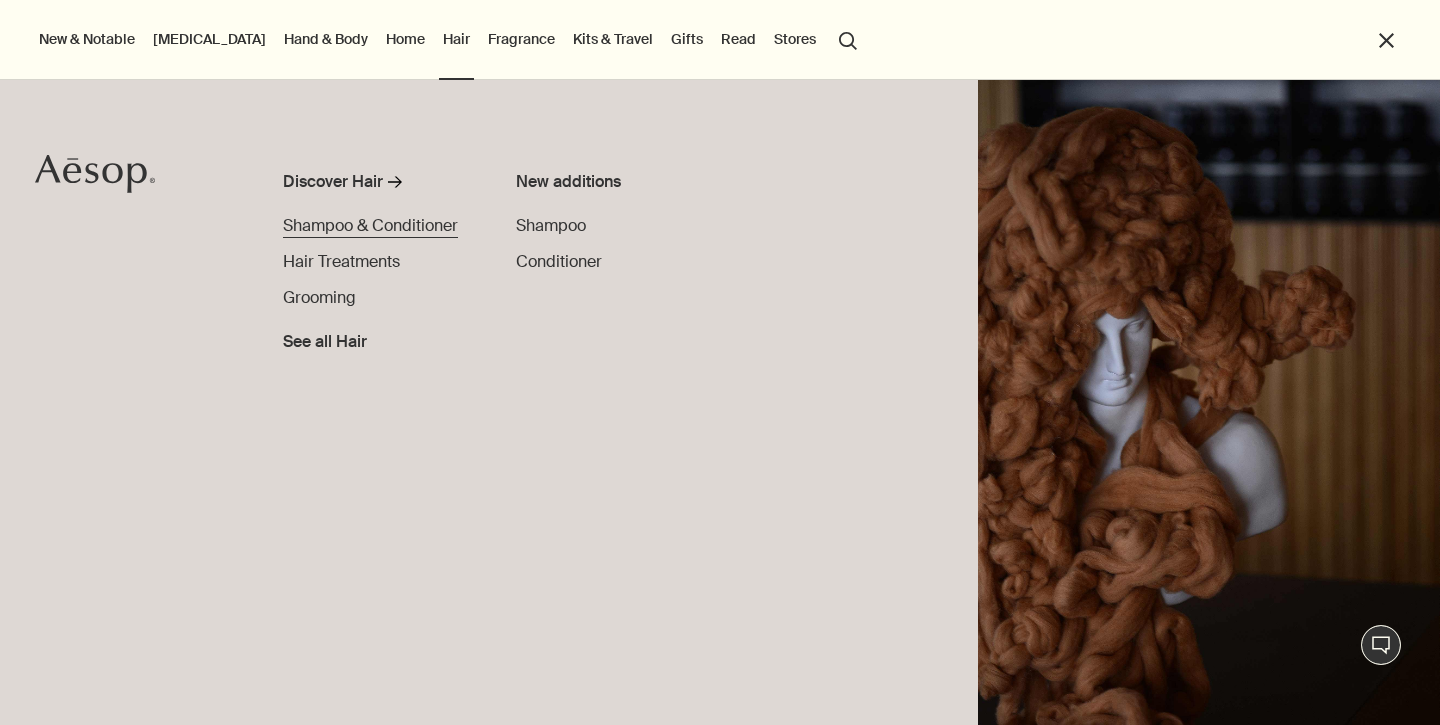 click on "Shampoo & Conditioner" at bounding box center (370, 225) 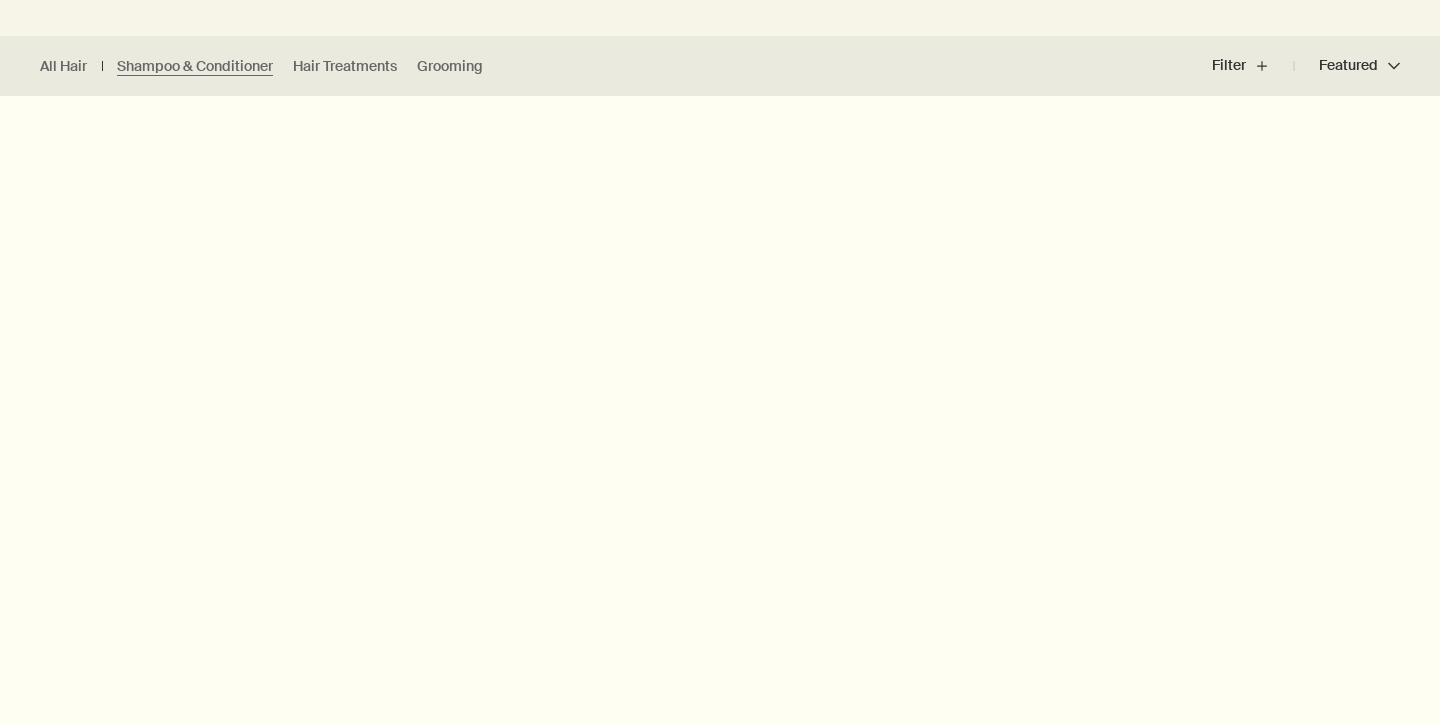 scroll, scrollTop: 0, scrollLeft: 0, axis: both 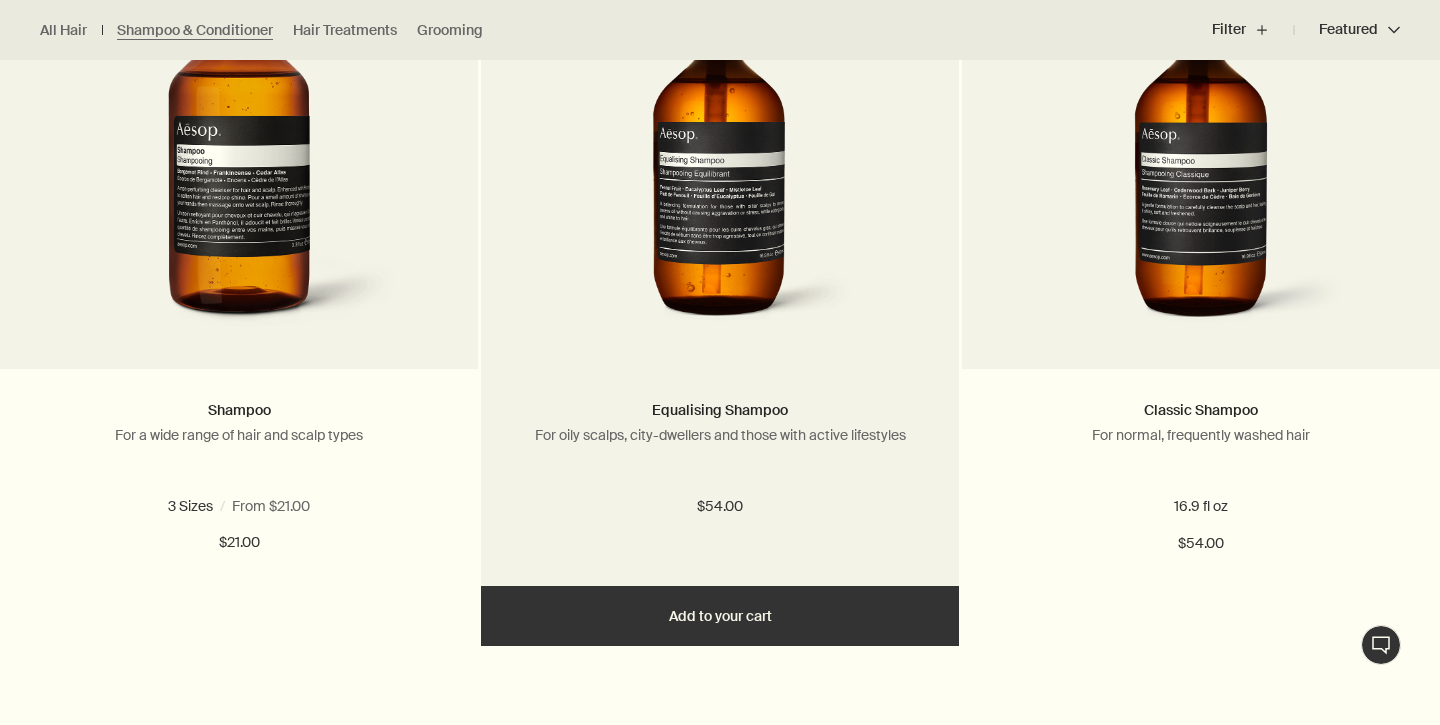 click on "Add Add to your cart" at bounding box center (720, 616) 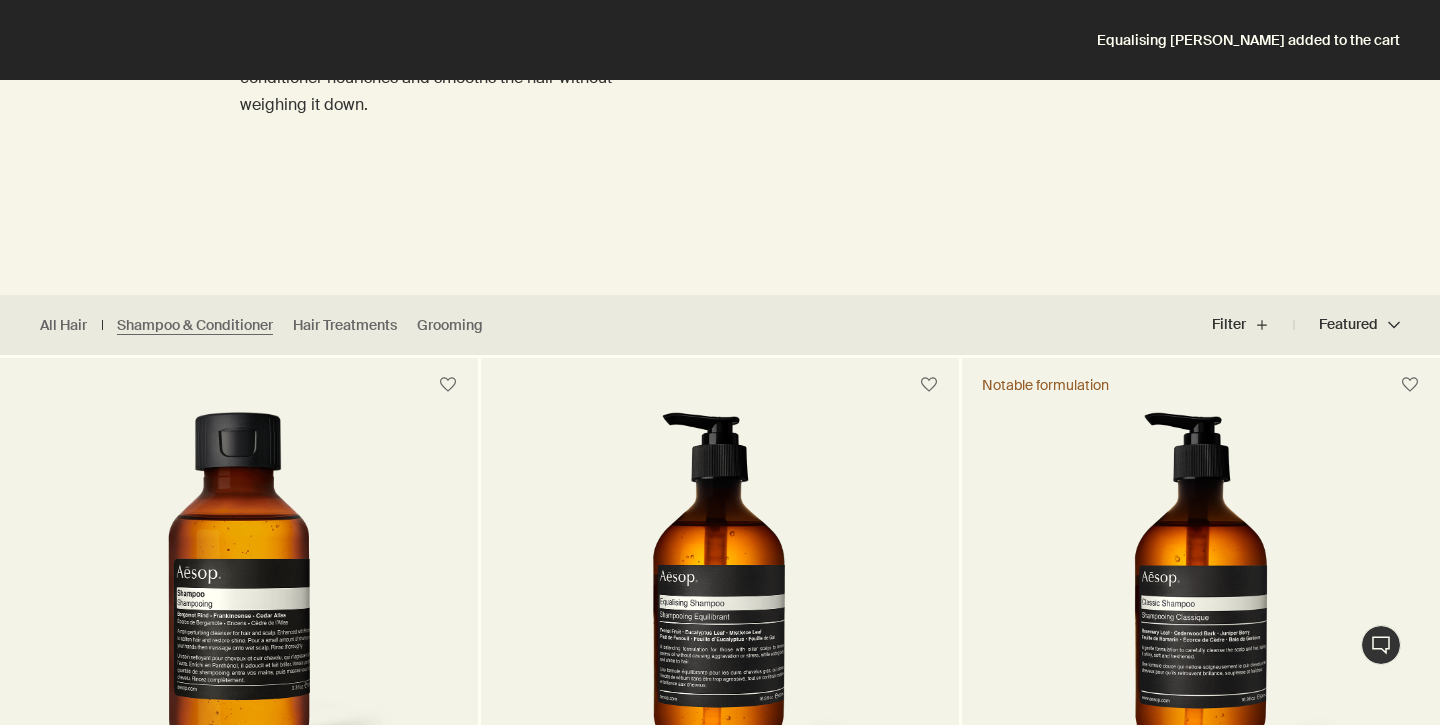 scroll, scrollTop: 271, scrollLeft: 0, axis: vertical 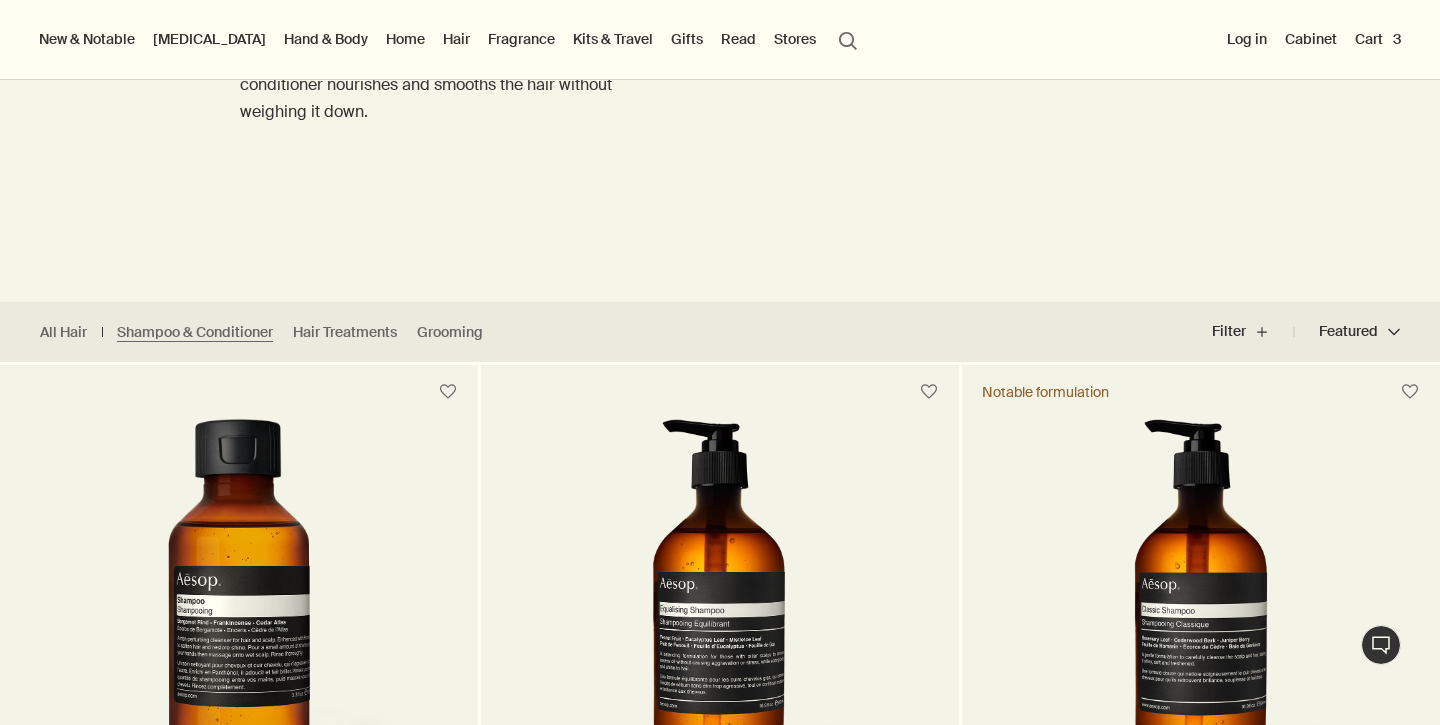 click on "Cart 3" at bounding box center [1378, 39] 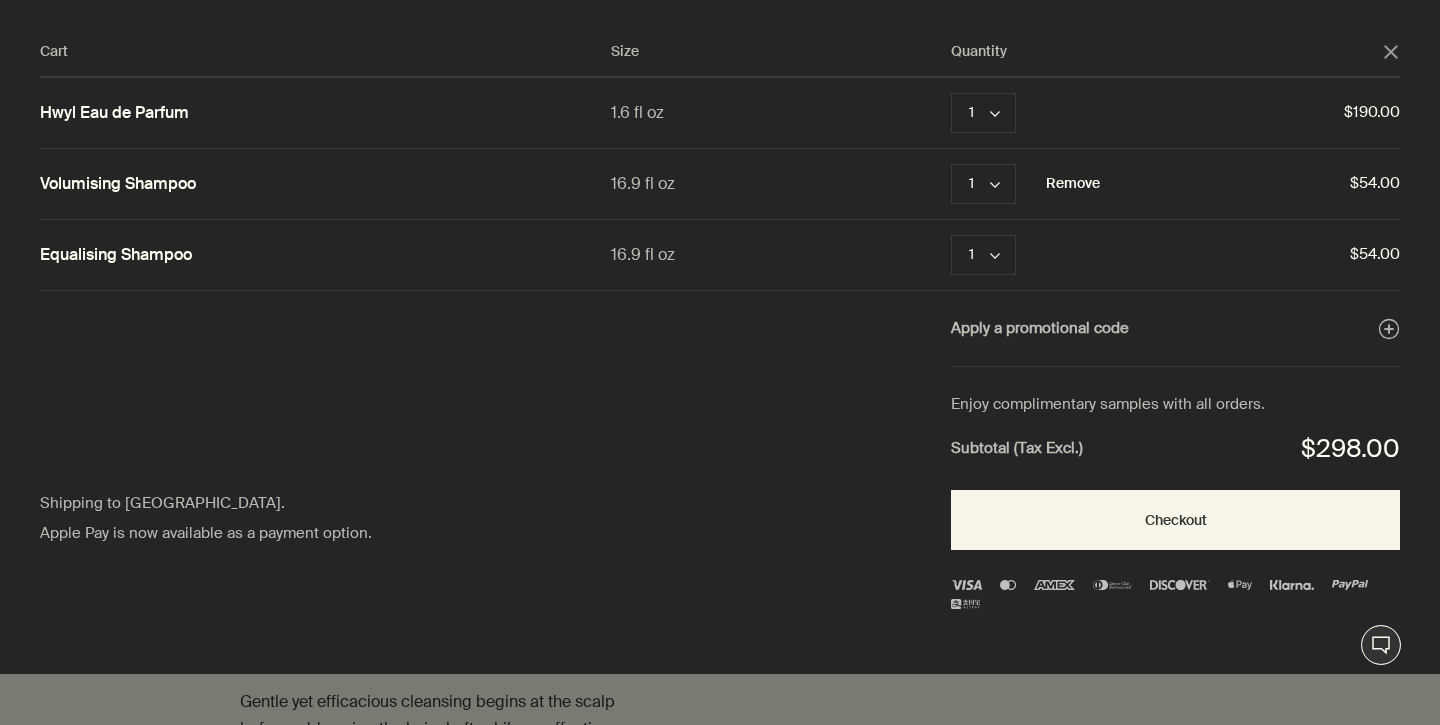 click on "Remove" at bounding box center [1073, 184] 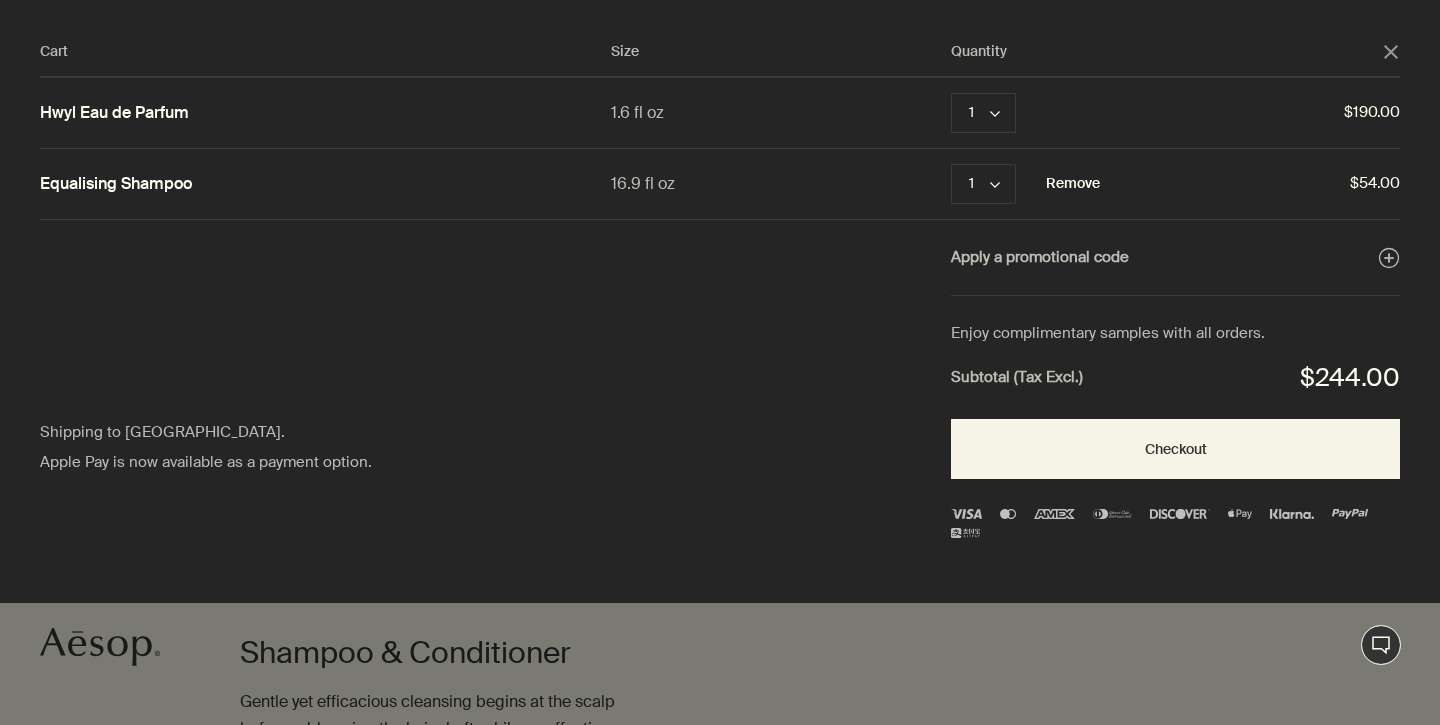 click on "Remove" at bounding box center [1073, 184] 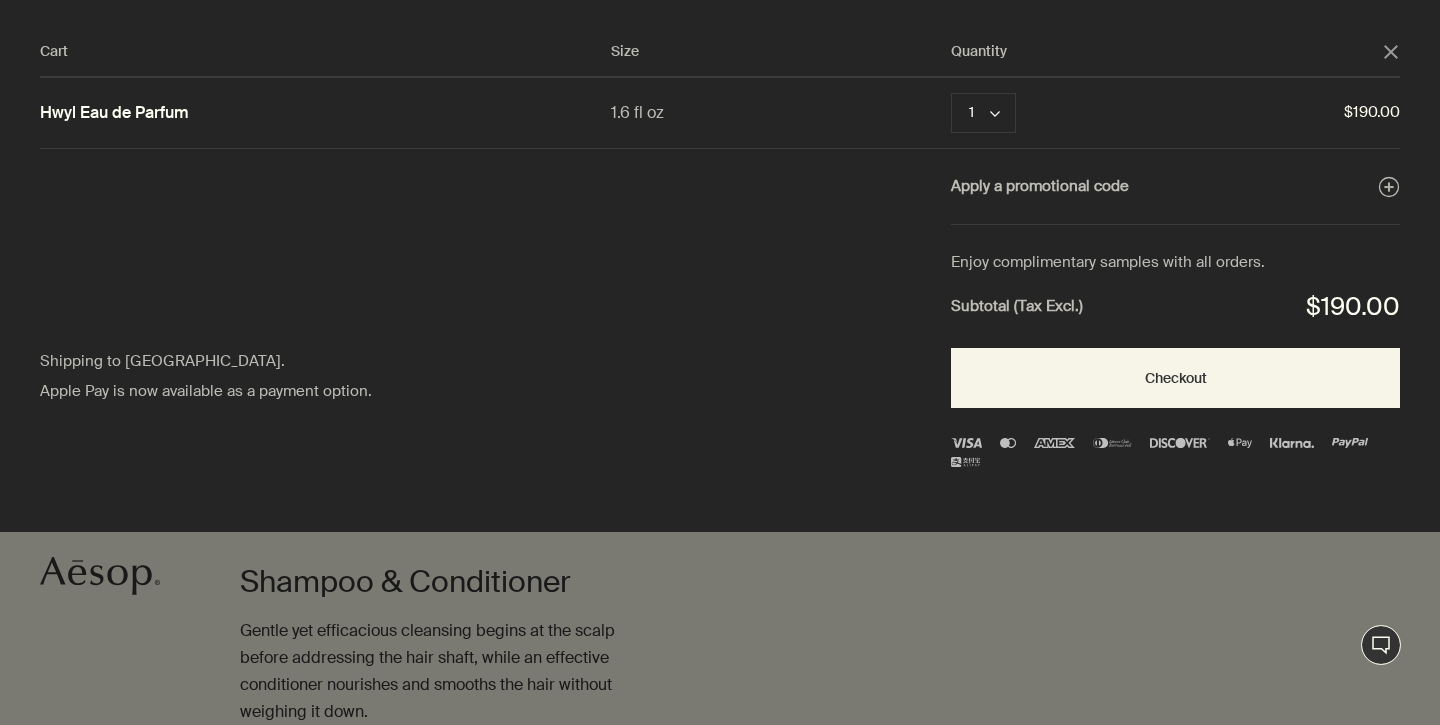 click on "Cart Size Quantity close Hwyl Eau de Parfum  1.6 fl oz 1 chevron Remove $190.00 Apply a promotional code plusAndCloseWithCircle Shipping to the United States. Apple Pay is now available as a payment option. Enjoy complimentary samples with all orders. Subtotal (Tax Excl.) $190.00 Checkout" at bounding box center (740, 266) 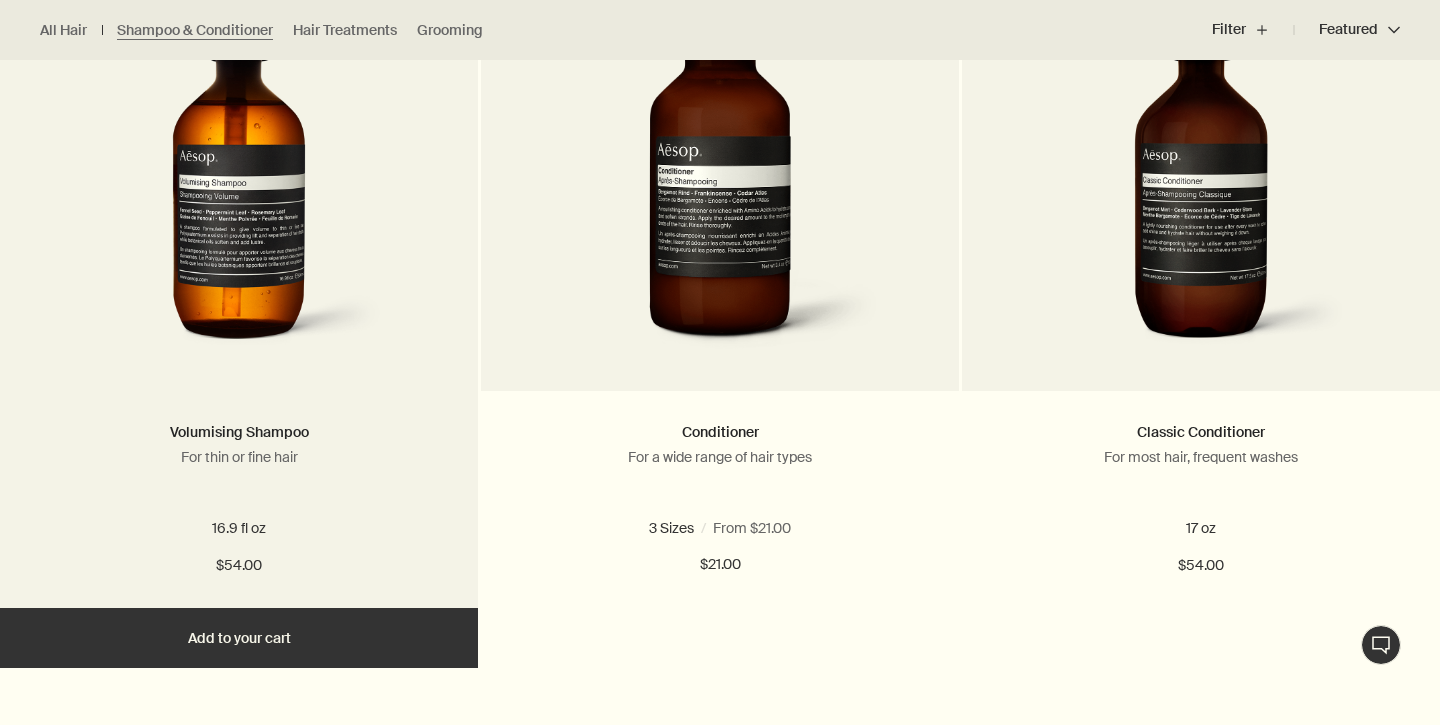 scroll, scrollTop: 1442, scrollLeft: 0, axis: vertical 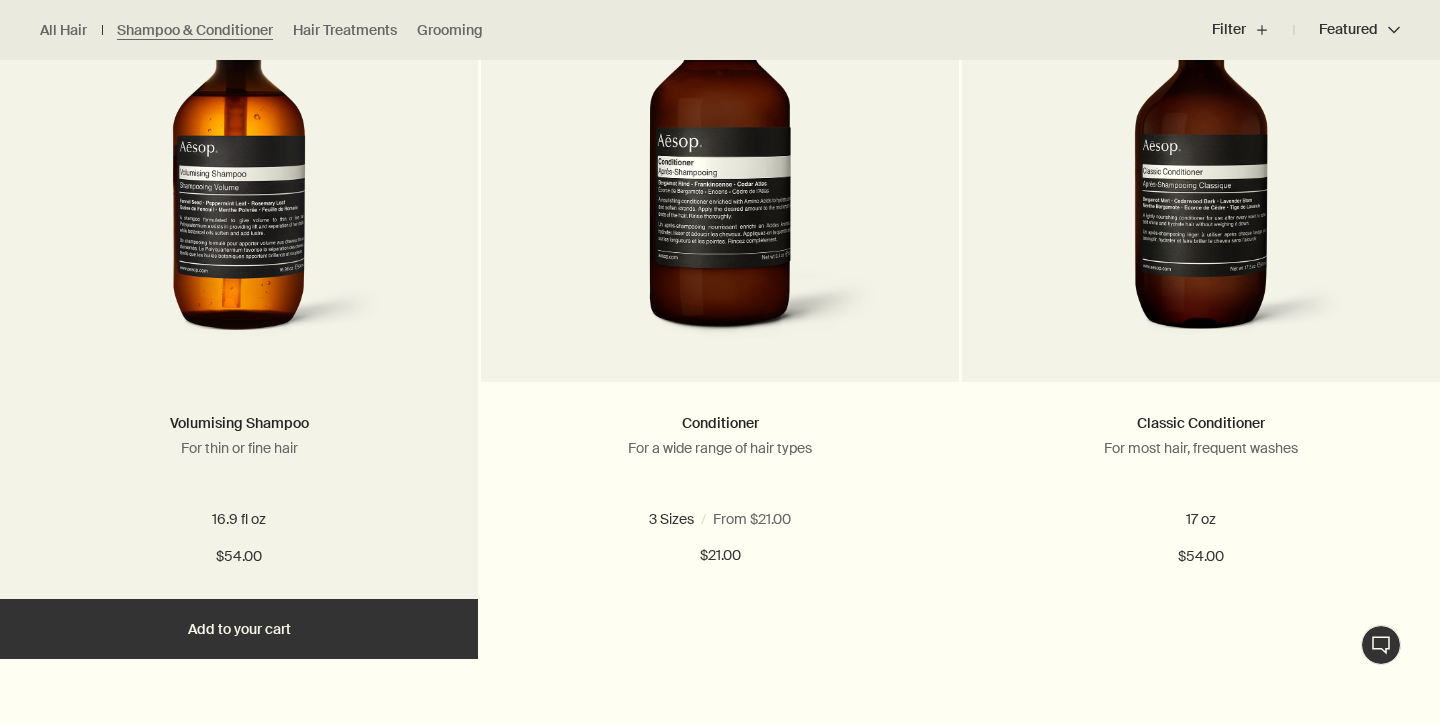 click on "Add Add to your cart" at bounding box center [239, 629] 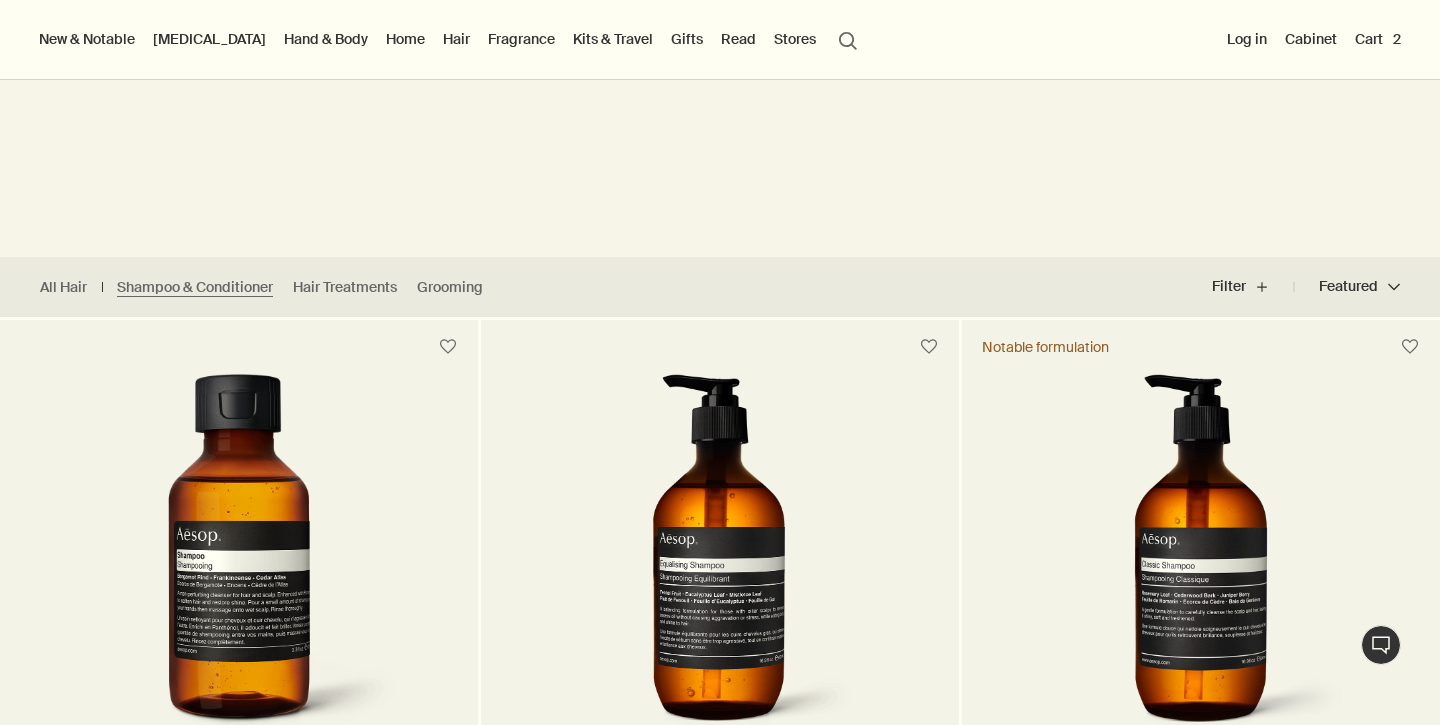 scroll, scrollTop: 277, scrollLeft: 0, axis: vertical 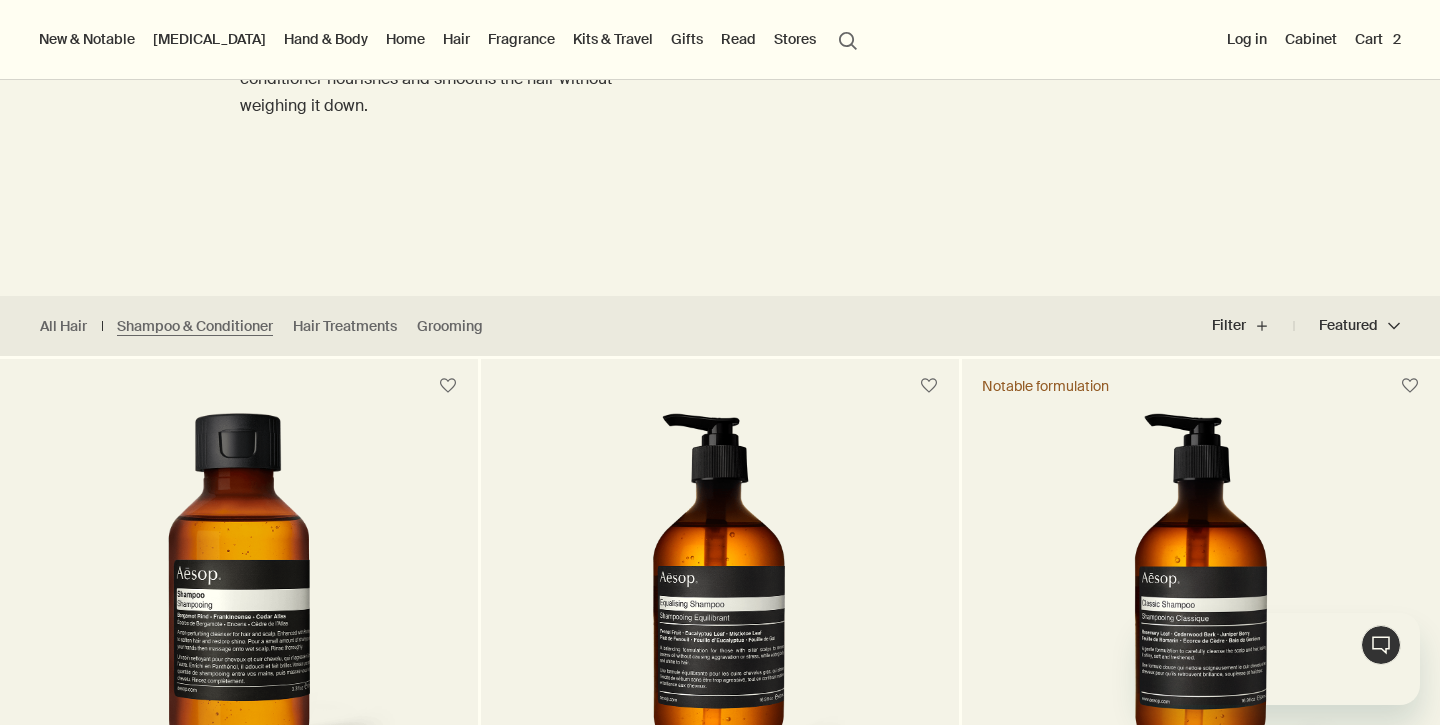 click on "Cart 2" at bounding box center (1378, 39) 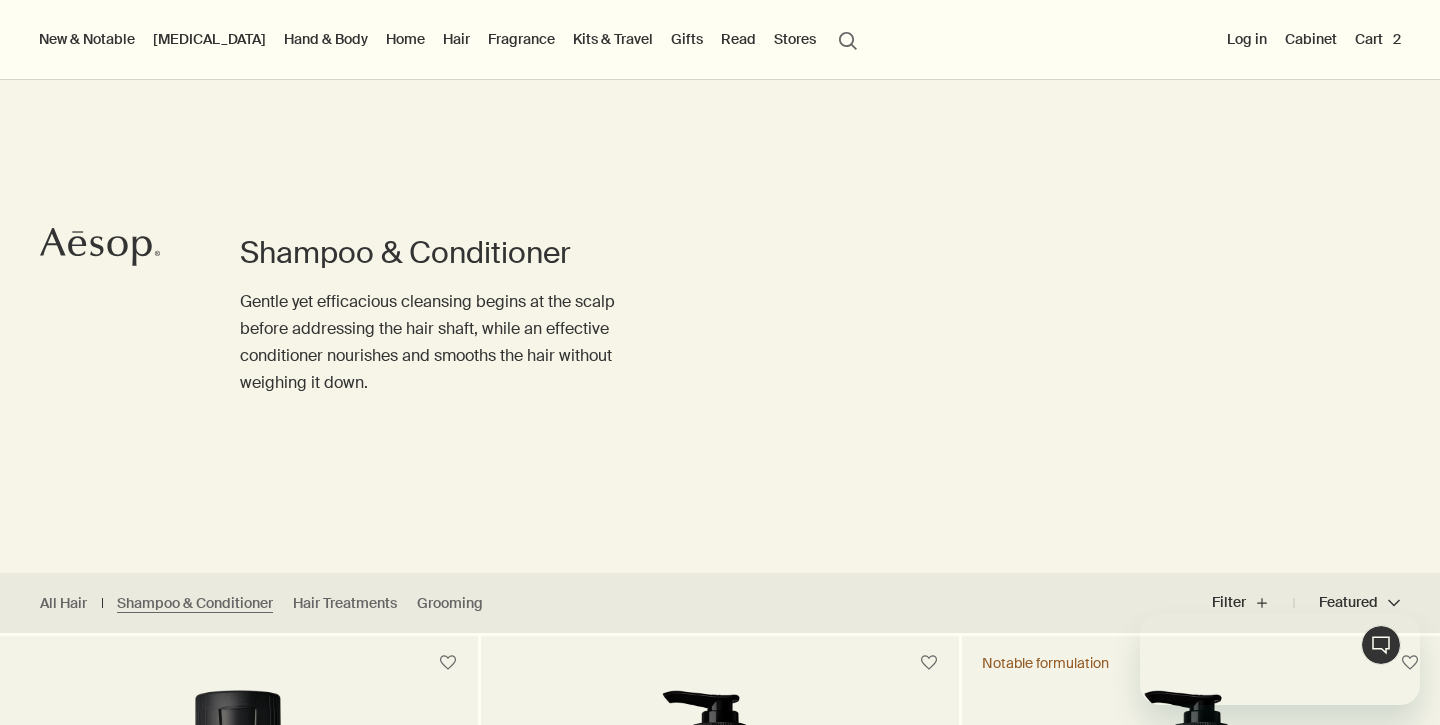 scroll, scrollTop: 0, scrollLeft: 0, axis: both 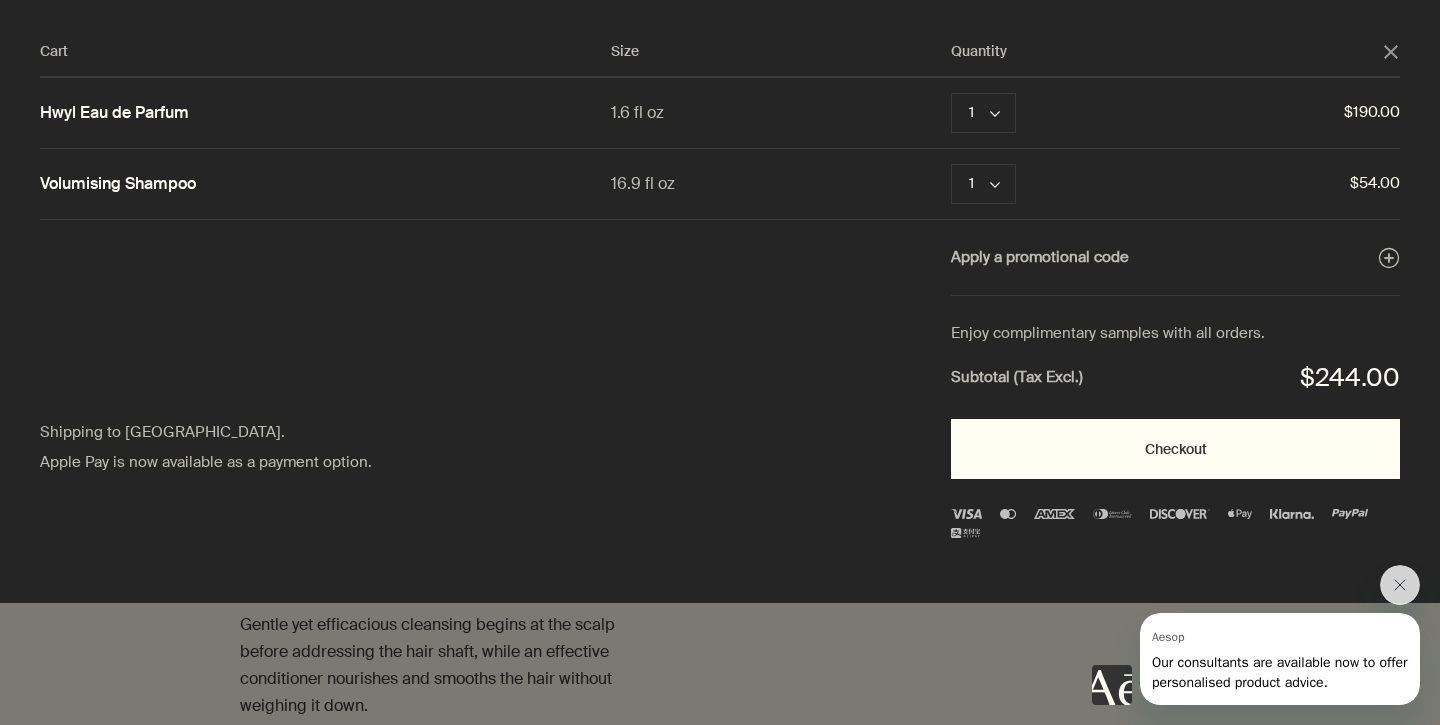 click on "Checkout" at bounding box center [1175, 449] 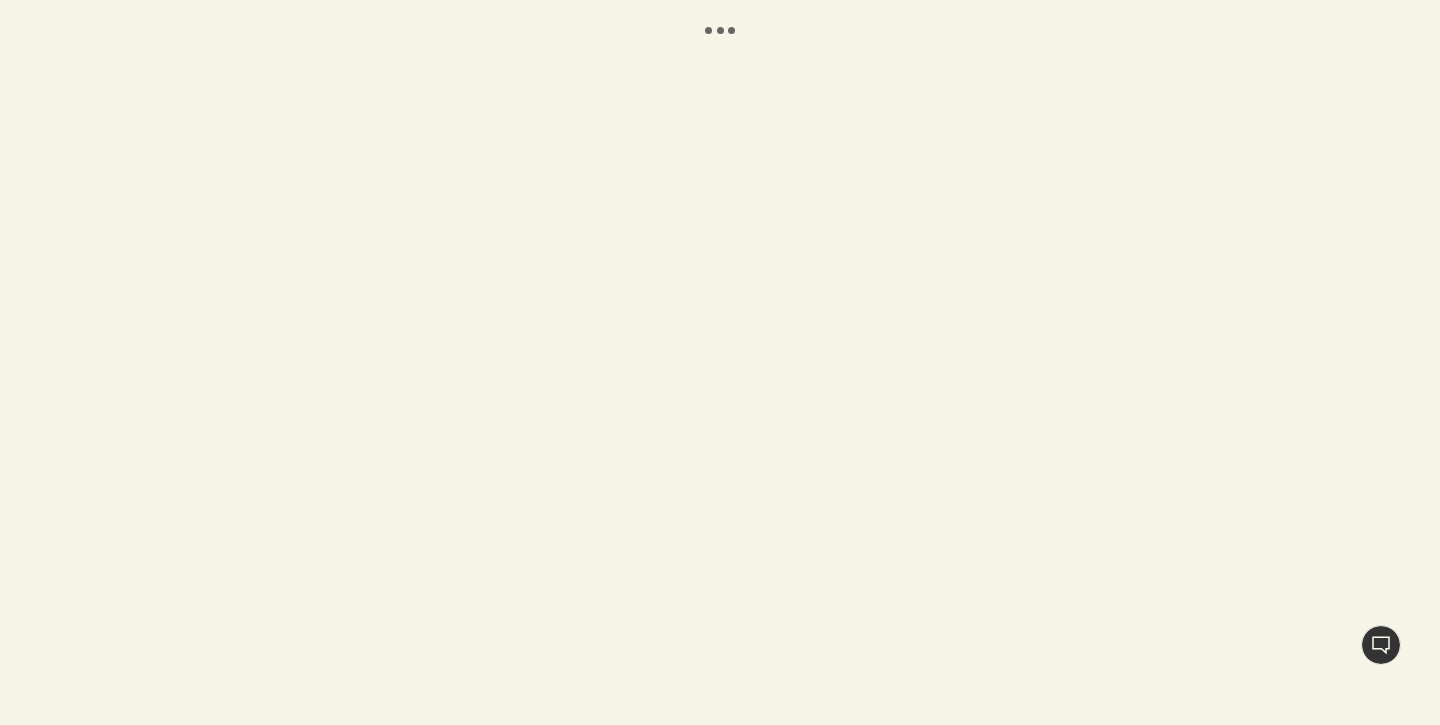 scroll, scrollTop: 0, scrollLeft: 0, axis: both 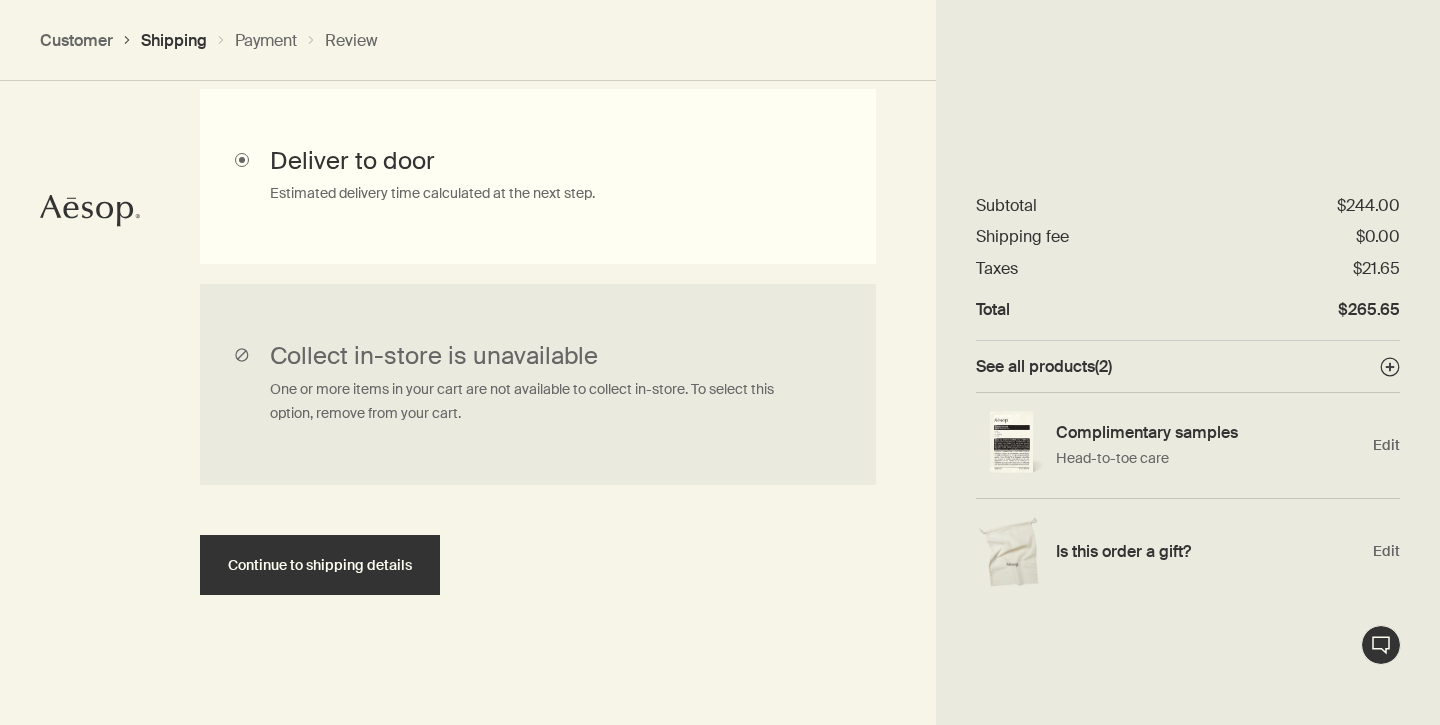 click on "See all products  ( 2 ) plusAndCloseWithCircle" at bounding box center [1188, 366] 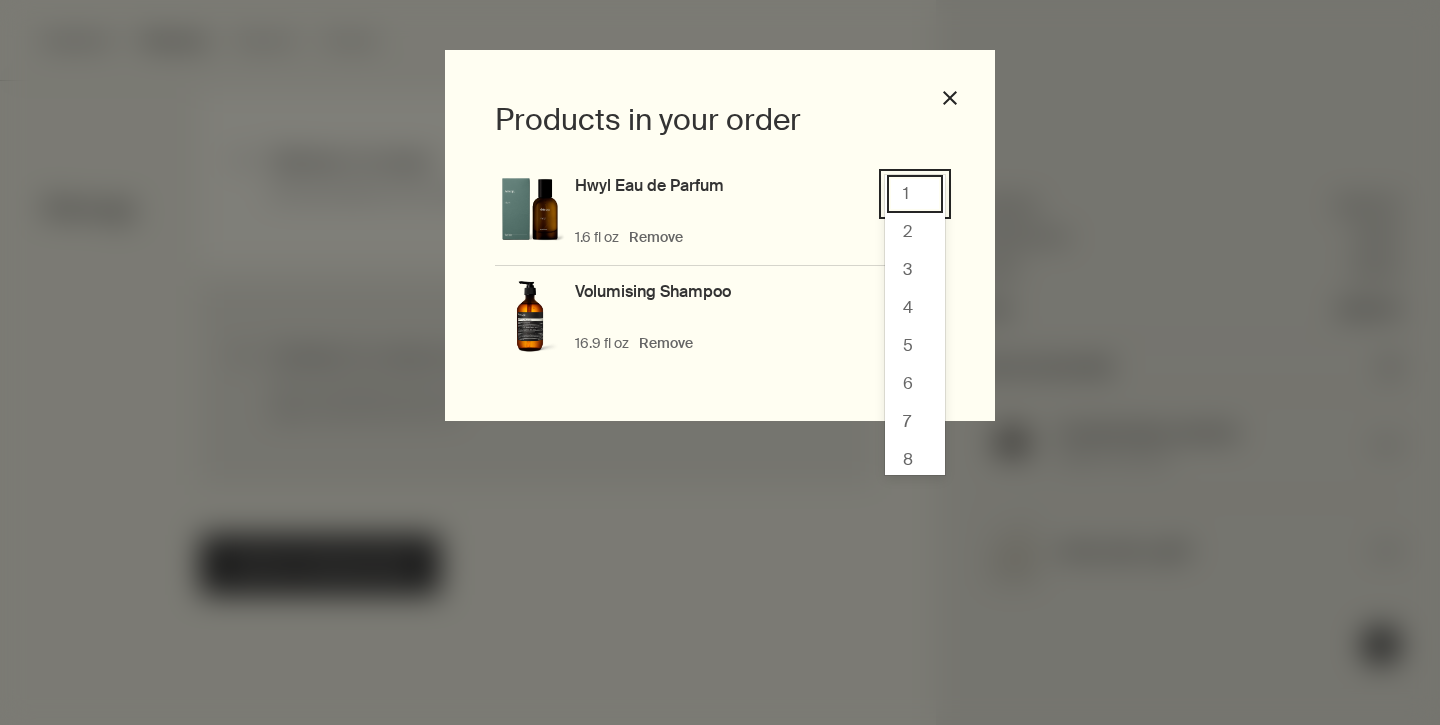 click on "1, 1 of 10. 10 results available. Use Up and Down to choose options, press Enter to select the currently focused option, press Escape to exit the menu. 1 downArrow 1 2 3 4 5 6 7 8 9 10" at bounding box center [915, 194] 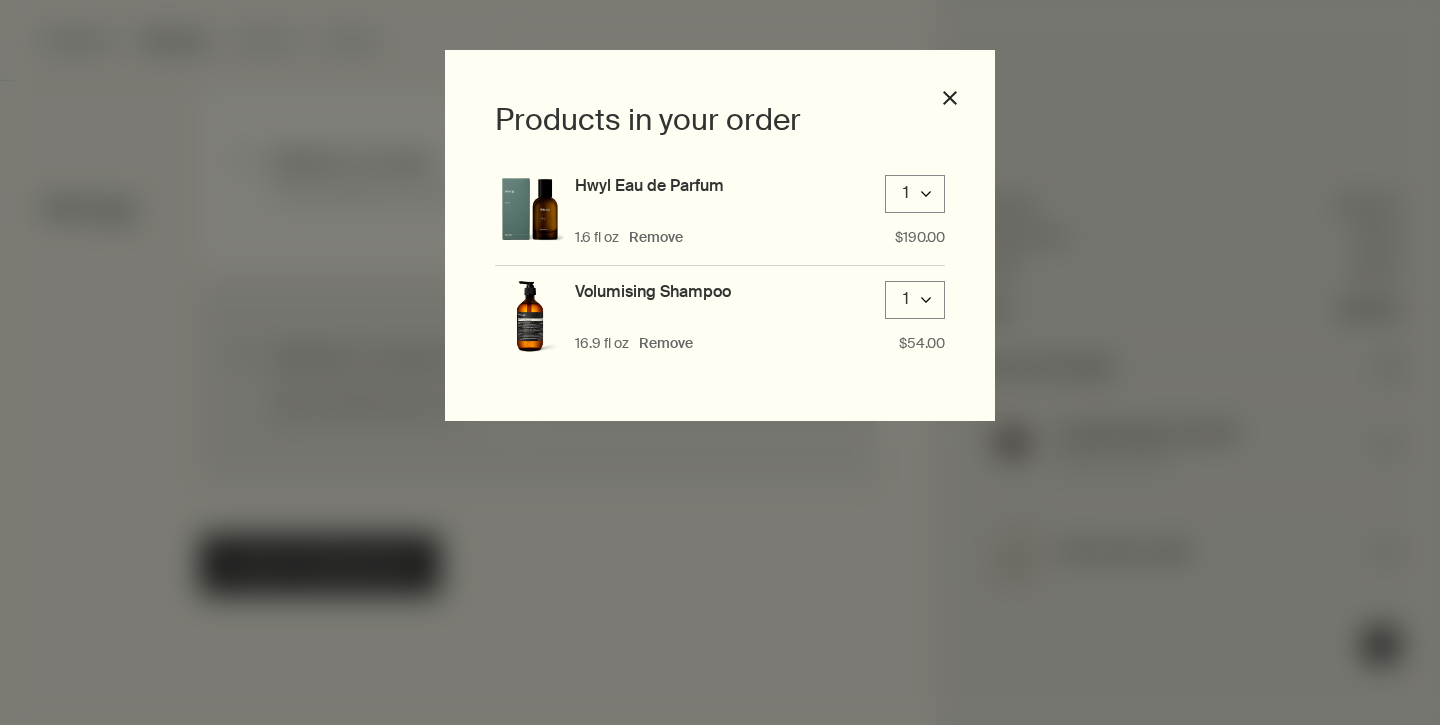 click on "Remove" at bounding box center [656, 237] 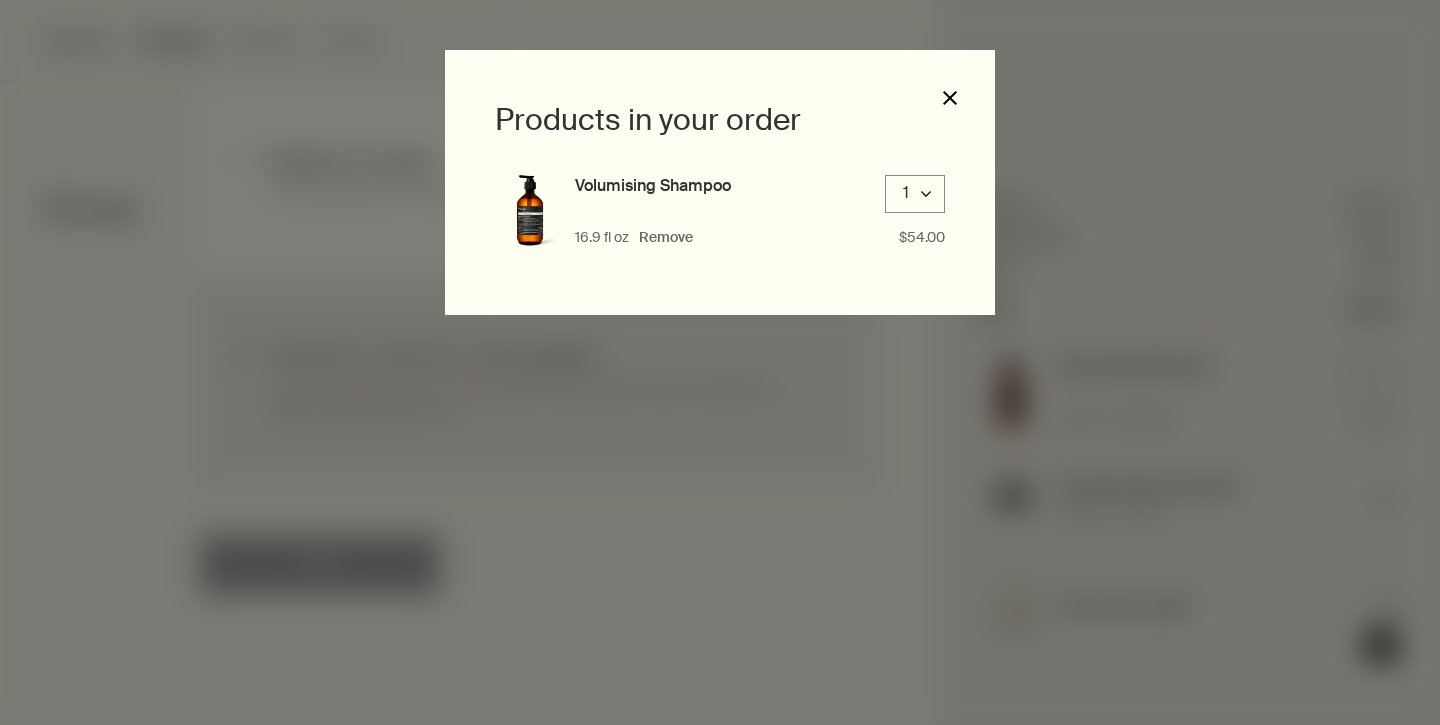 click on "close" at bounding box center [950, 98] 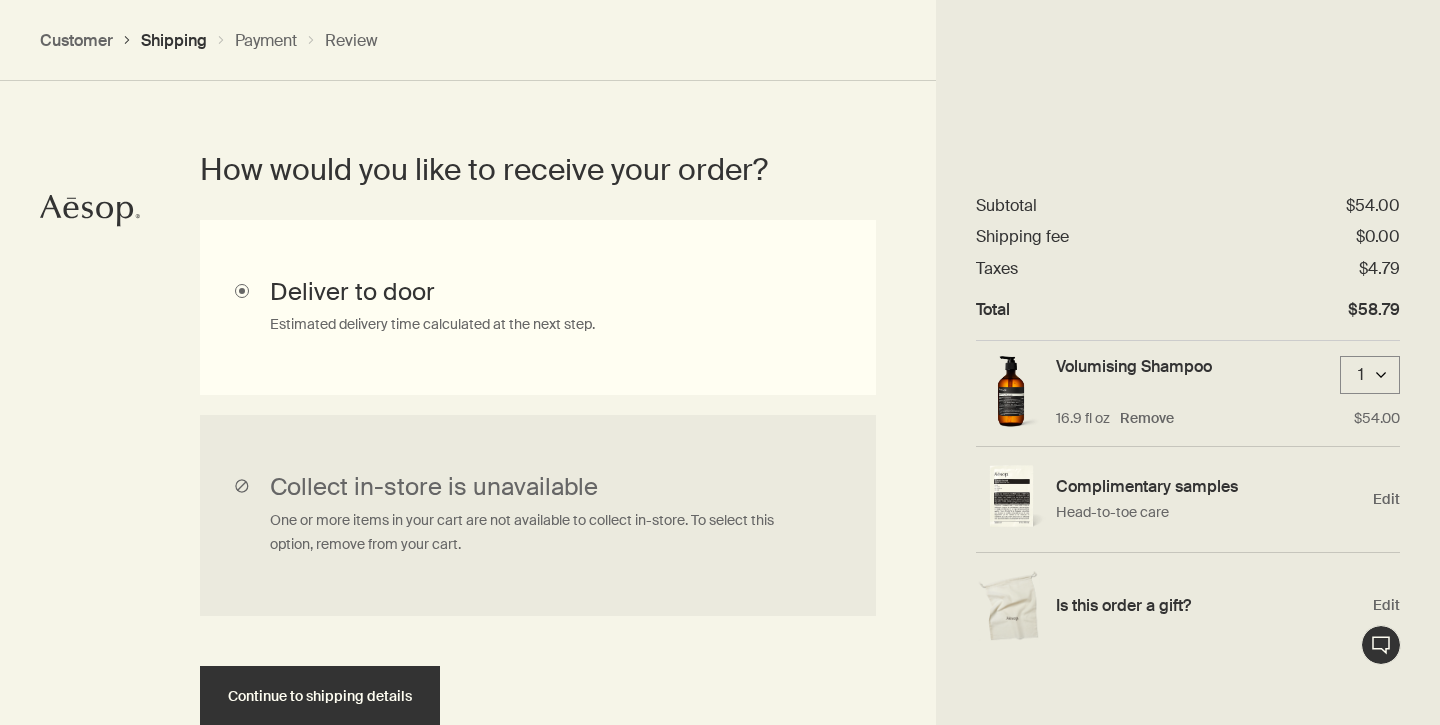 scroll, scrollTop: 466, scrollLeft: 0, axis: vertical 